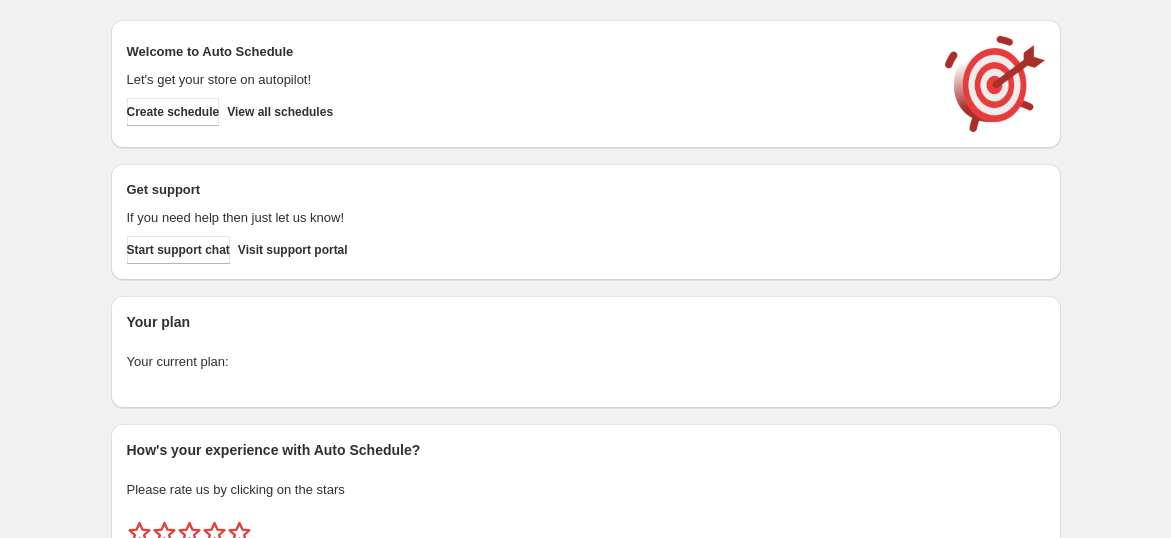 scroll, scrollTop: 0, scrollLeft: 0, axis: both 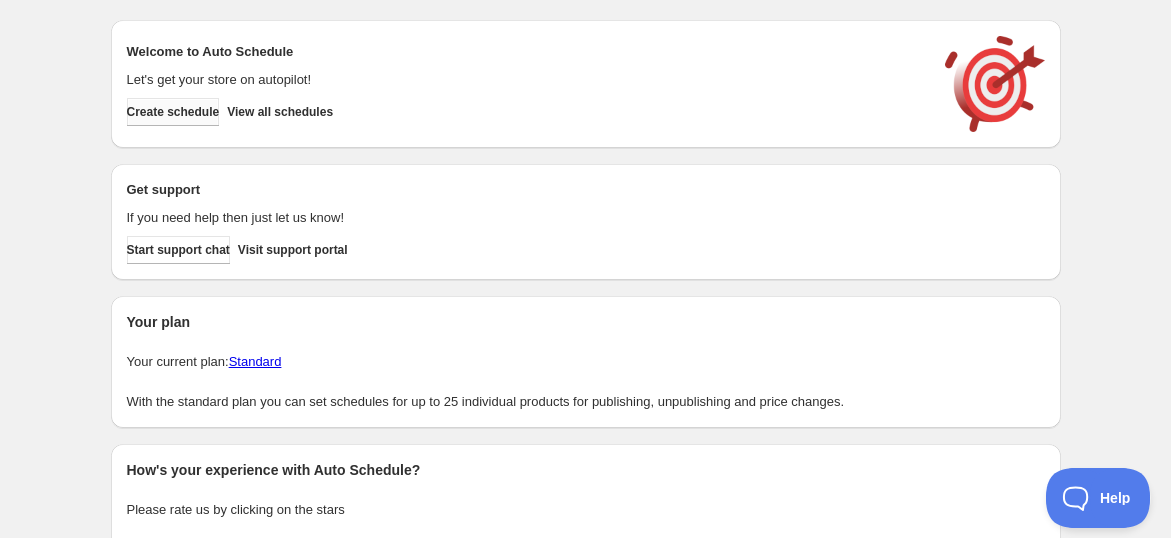 click on "Create schedule" at bounding box center (173, 112) 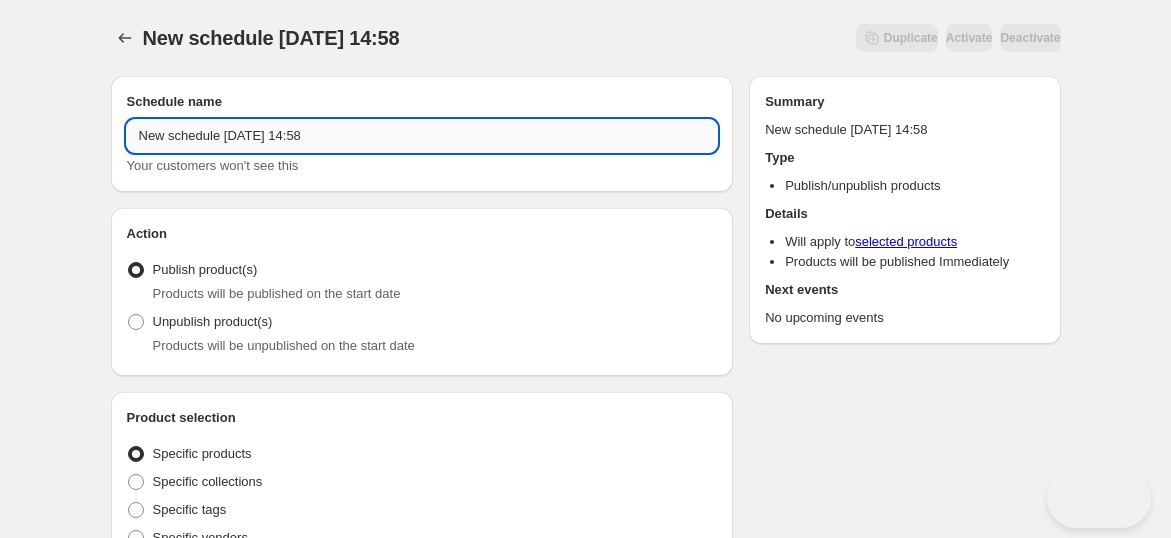 click on "New schedule [DATE] 14:58" at bounding box center [422, 136] 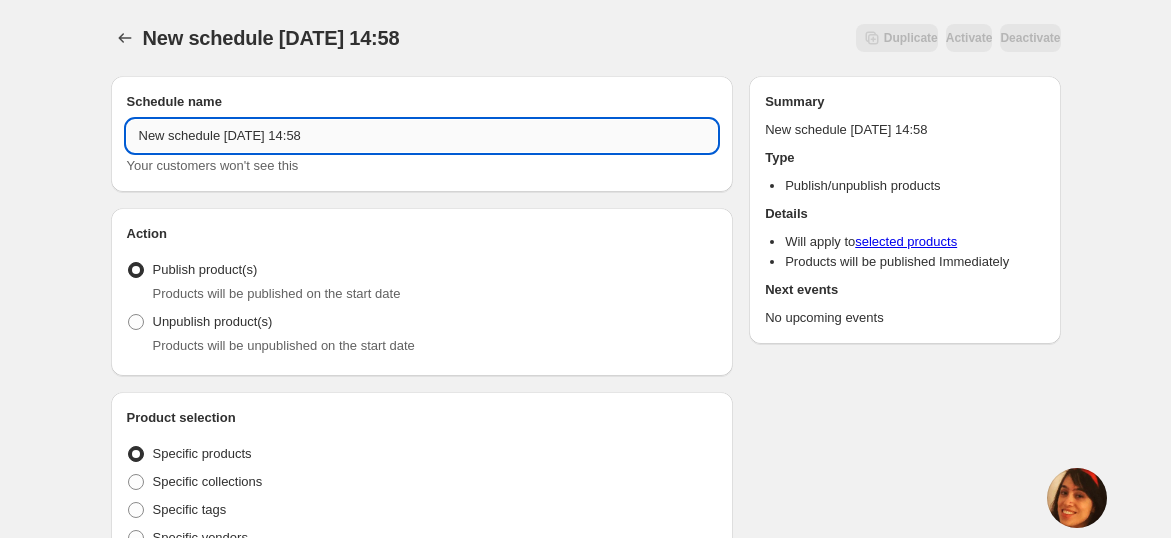 click on "New schedule [DATE] 14:58" at bounding box center (422, 136) 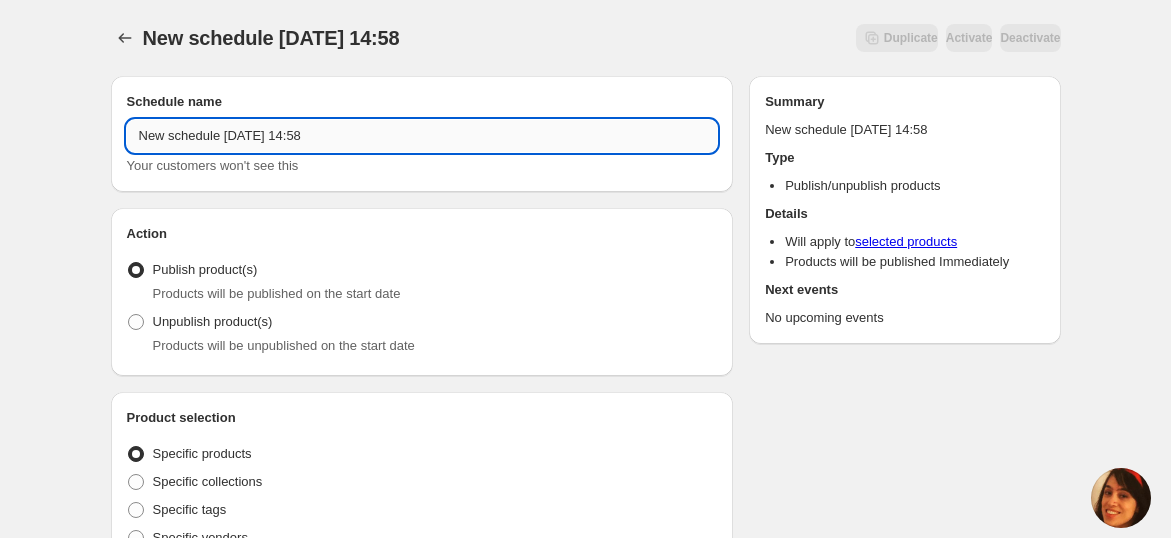 click on "New schedule [DATE] 14:58" at bounding box center (422, 136) 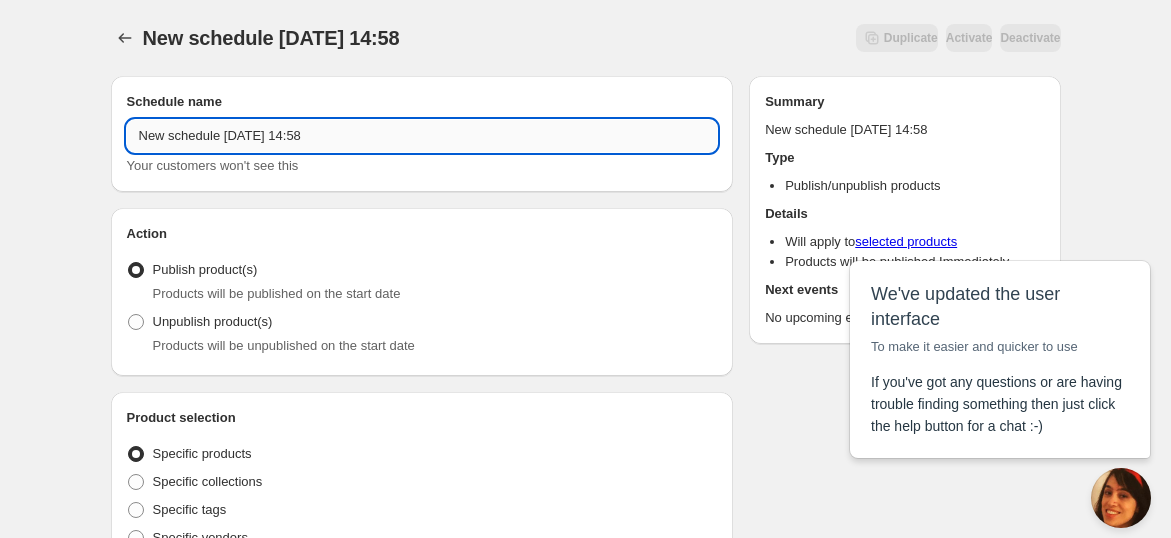 scroll, scrollTop: 0, scrollLeft: 0, axis: both 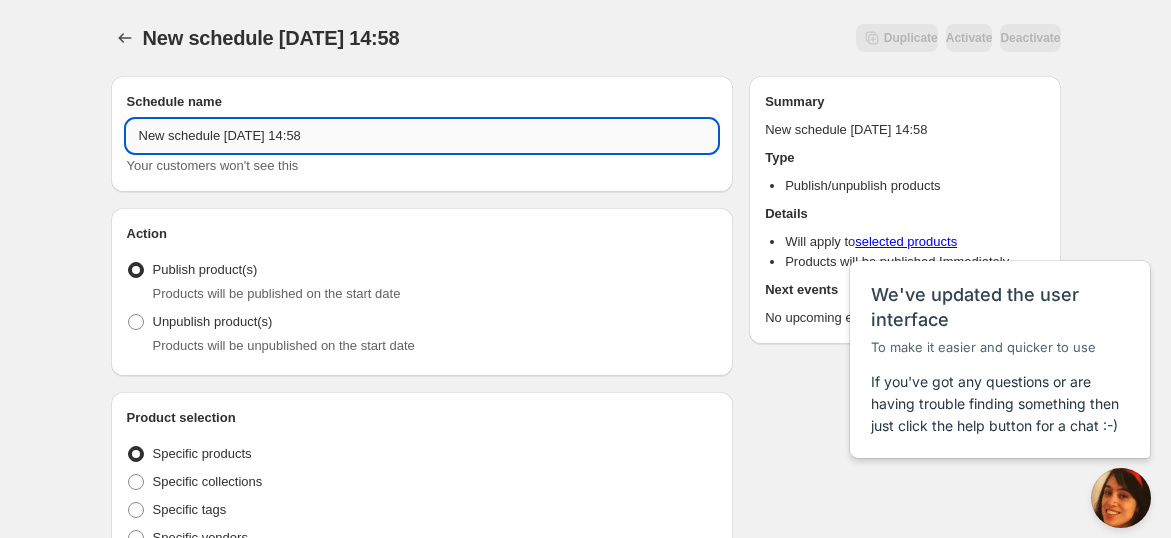 click on "New schedule [DATE] 14:58" at bounding box center [422, 136] 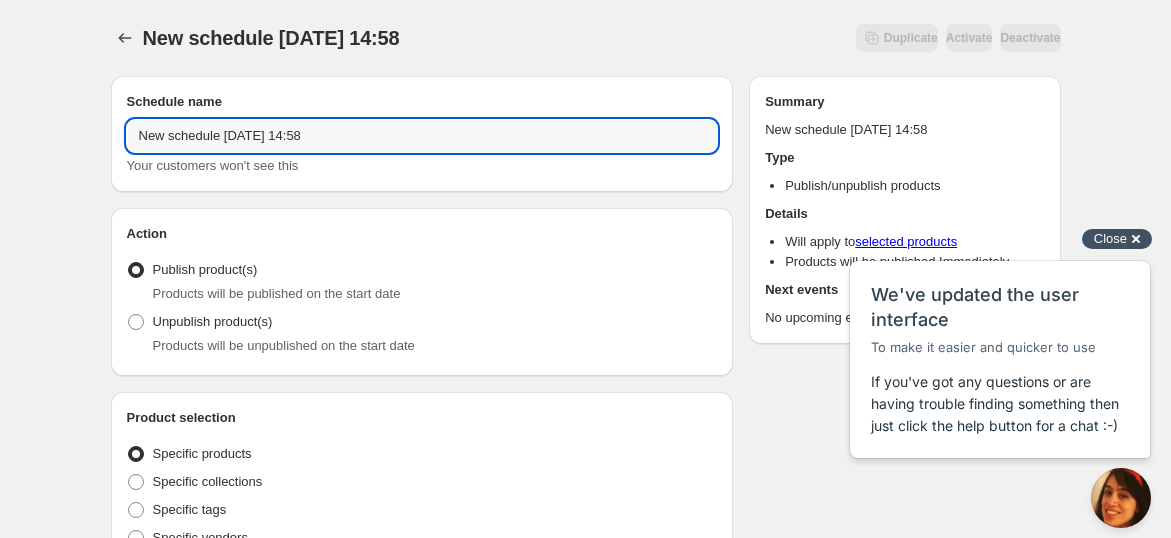 click on "Close" at bounding box center [1110, 238] 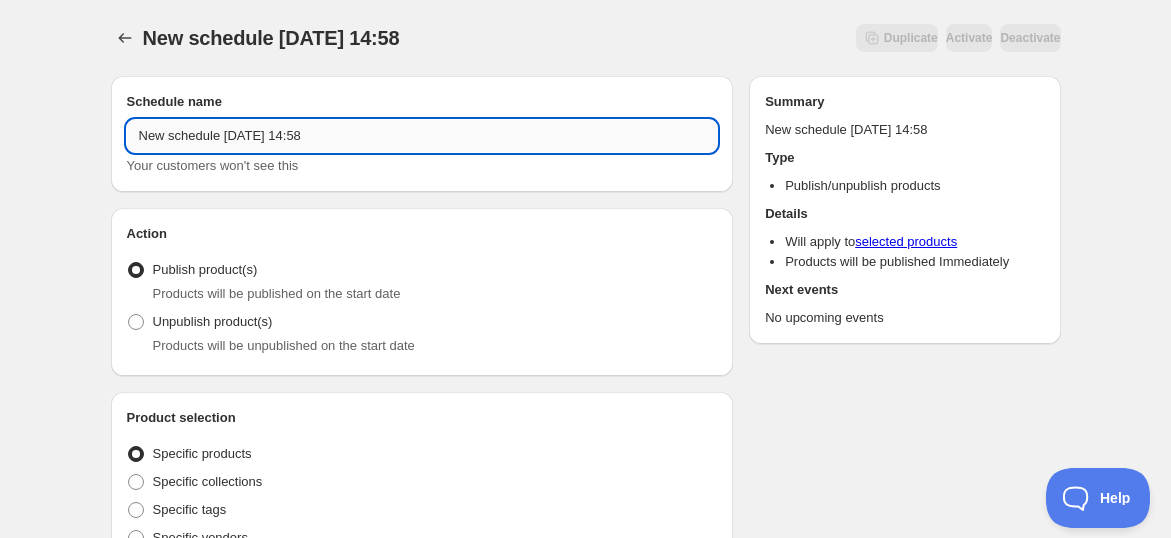 click on "New schedule [DATE] 14:58" at bounding box center (422, 136) 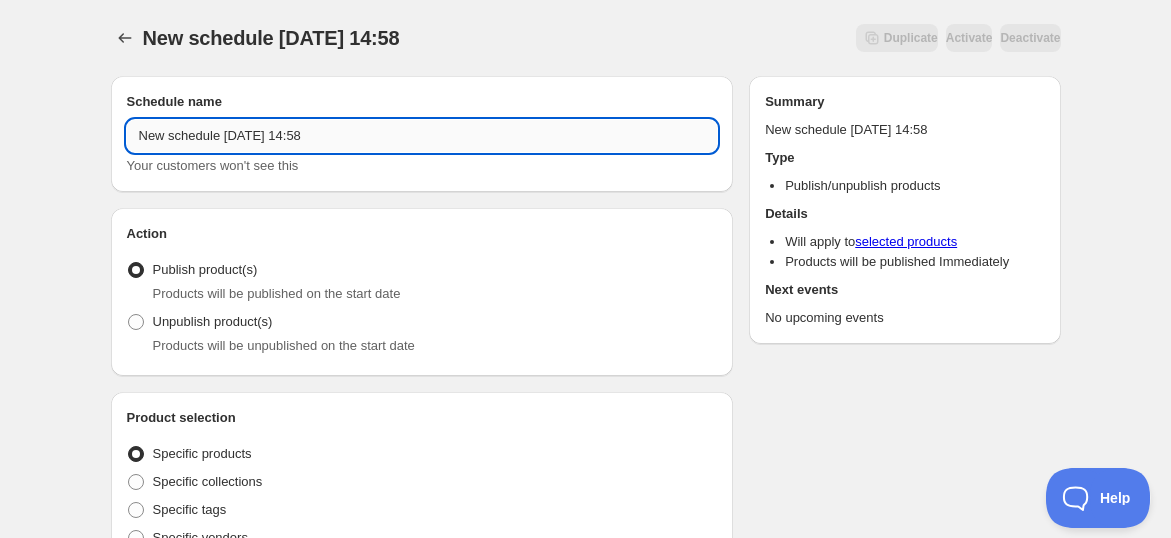 click on "New schedule [DATE] 14:58" at bounding box center (422, 136) 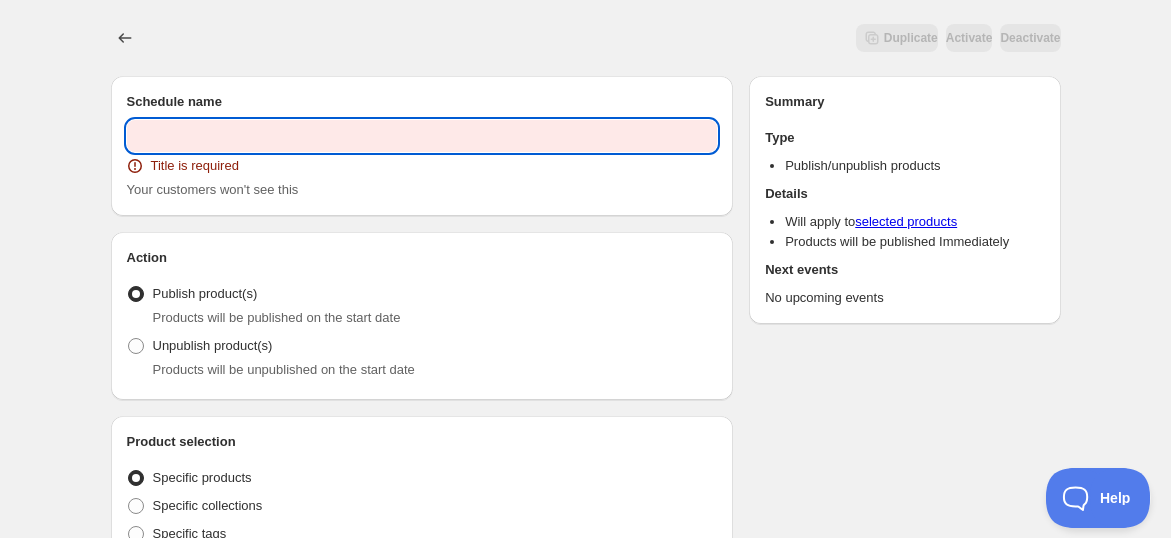 click at bounding box center (422, 136) 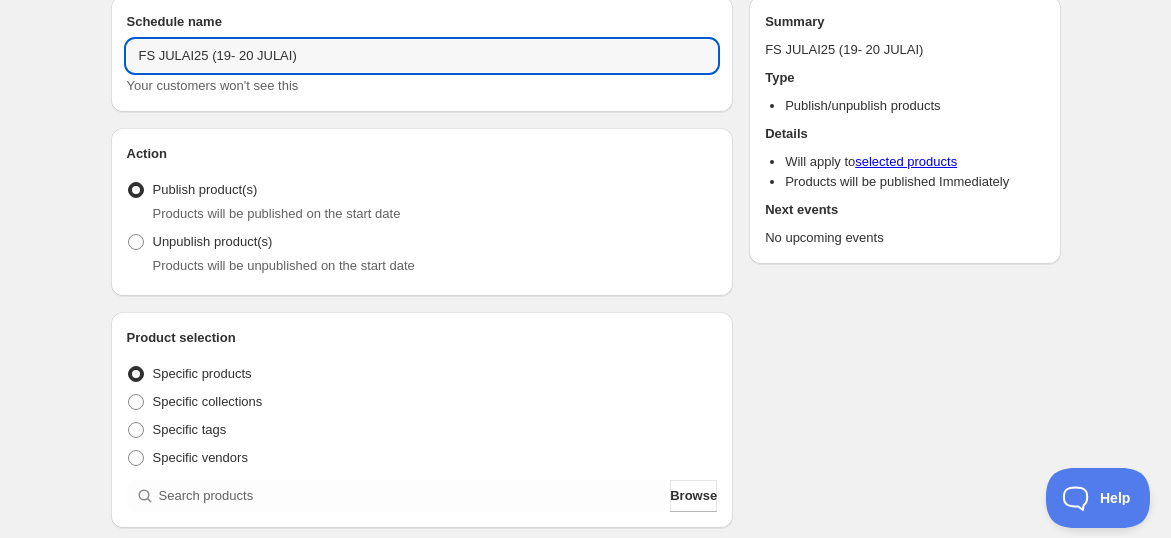 scroll, scrollTop: 222, scrollLeft: 0, axis: vertical 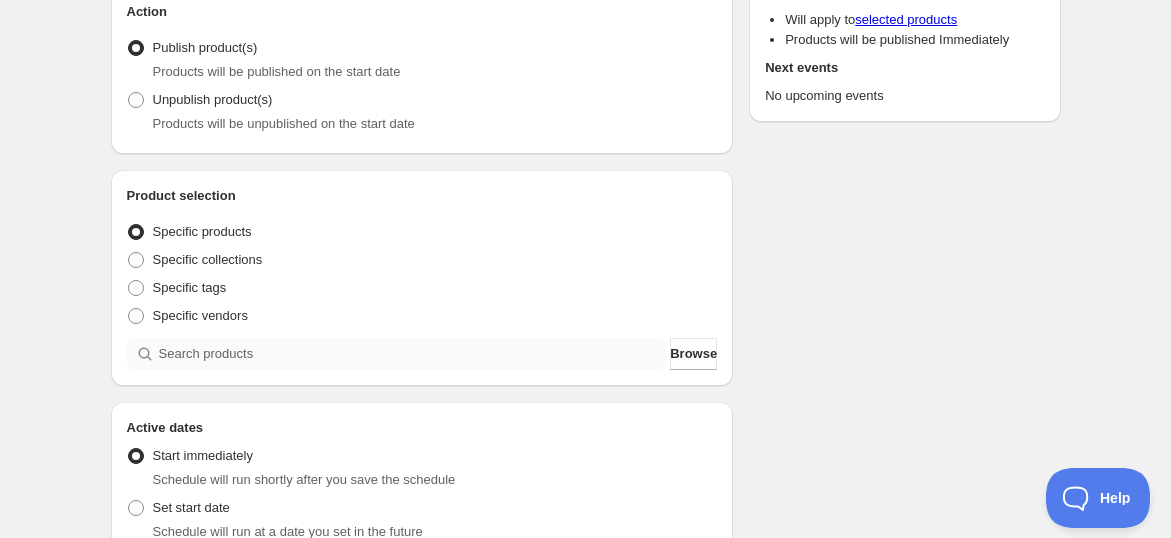 type on "FS JULAI25 (19- 20 JULAI)" 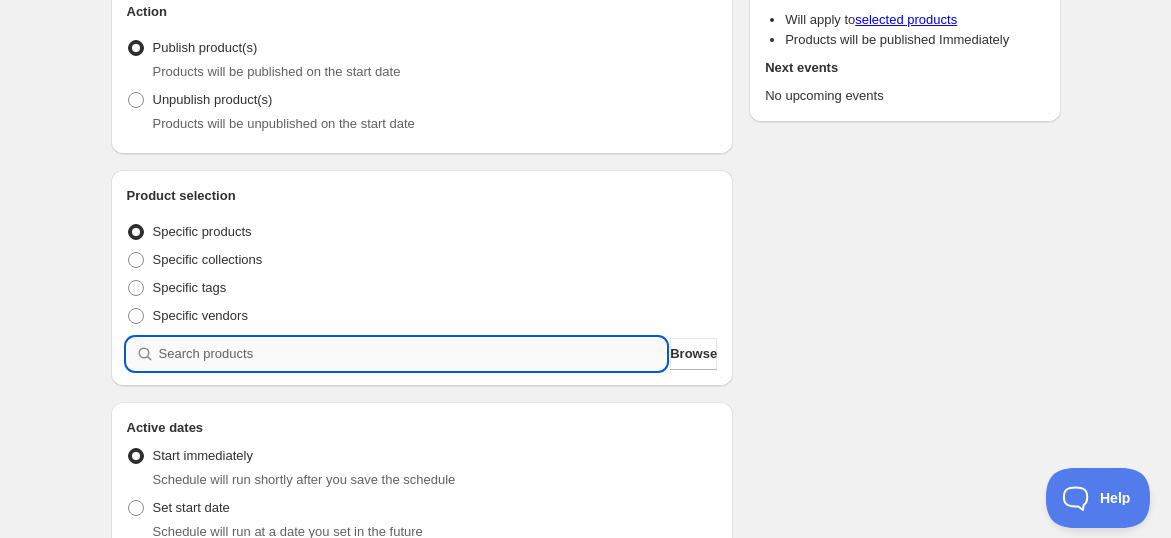 click at bounding box center [413, 354] 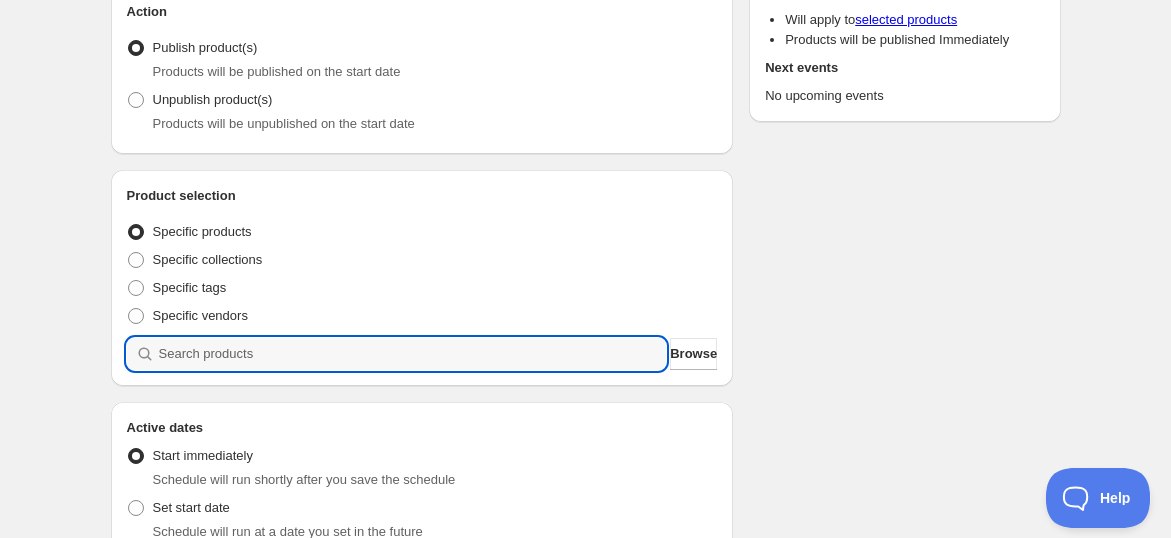 paste on "FS JULAI25 Mind Focus Set" 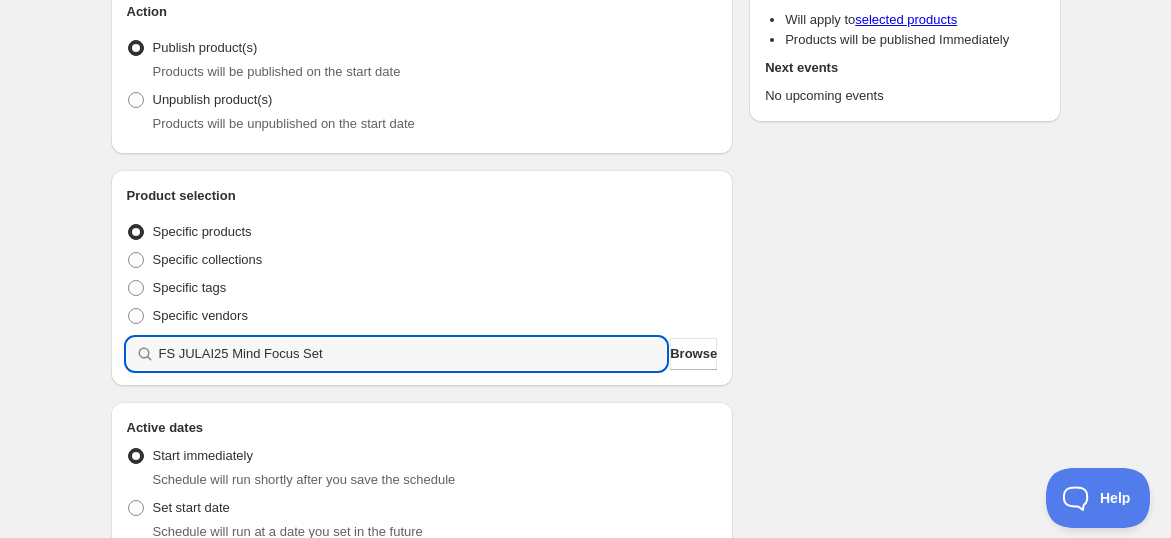 type 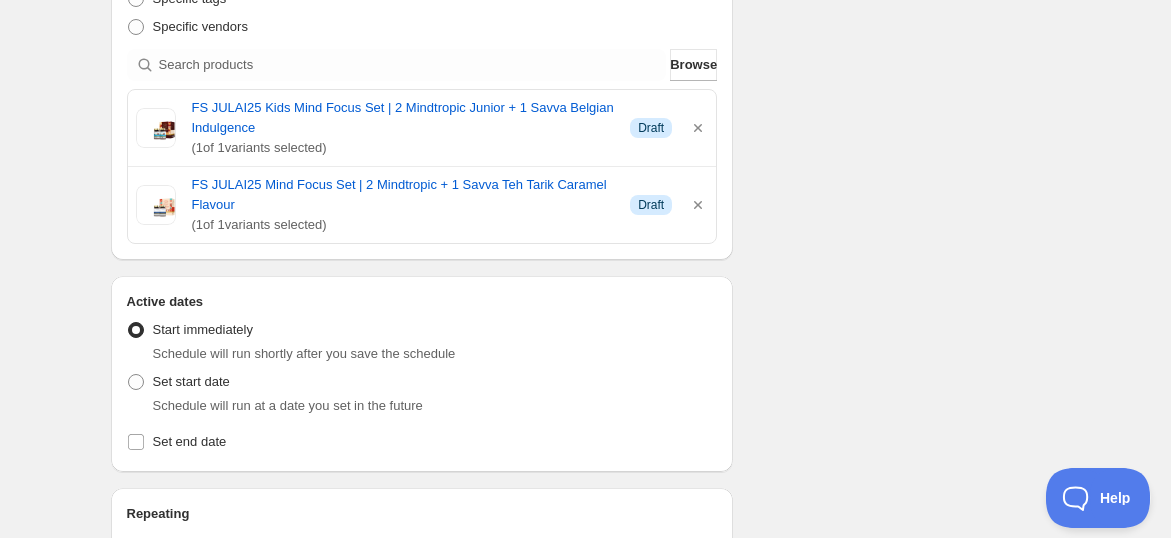 scroll, scrollTop: 555, scrollLeft: 0, axis: vertical 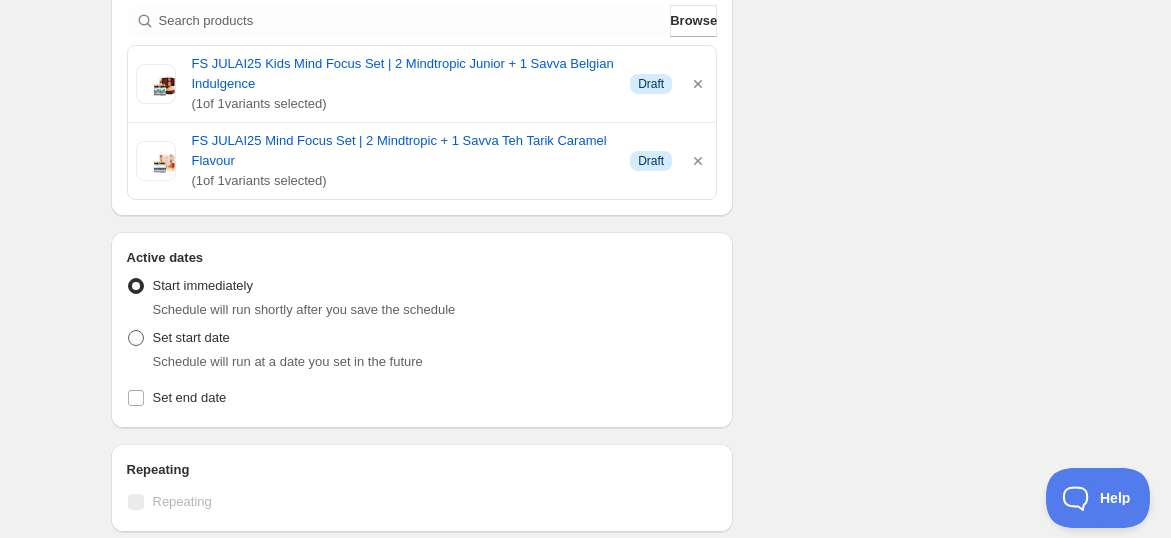 click on "Set start date" at bounding box center [178, 338] 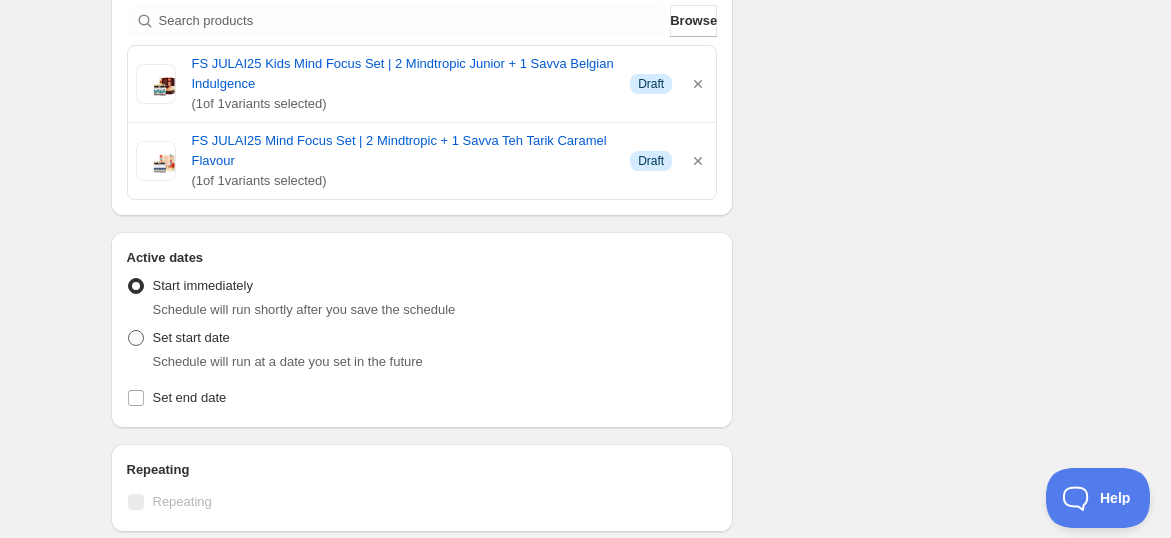 radio on "true" 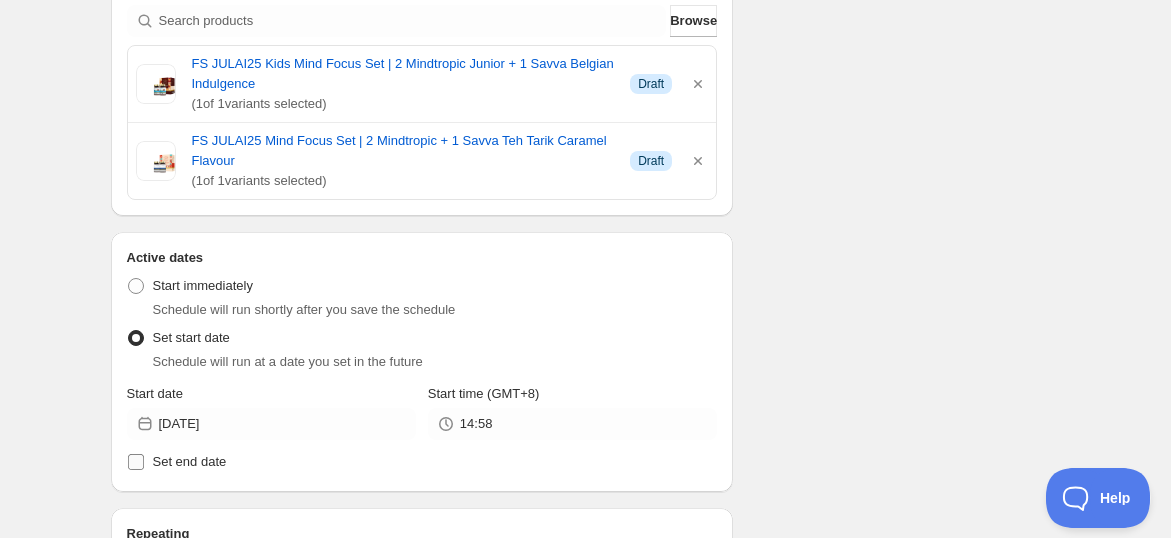 click on "Set end date" at bounding box center [190, 461] 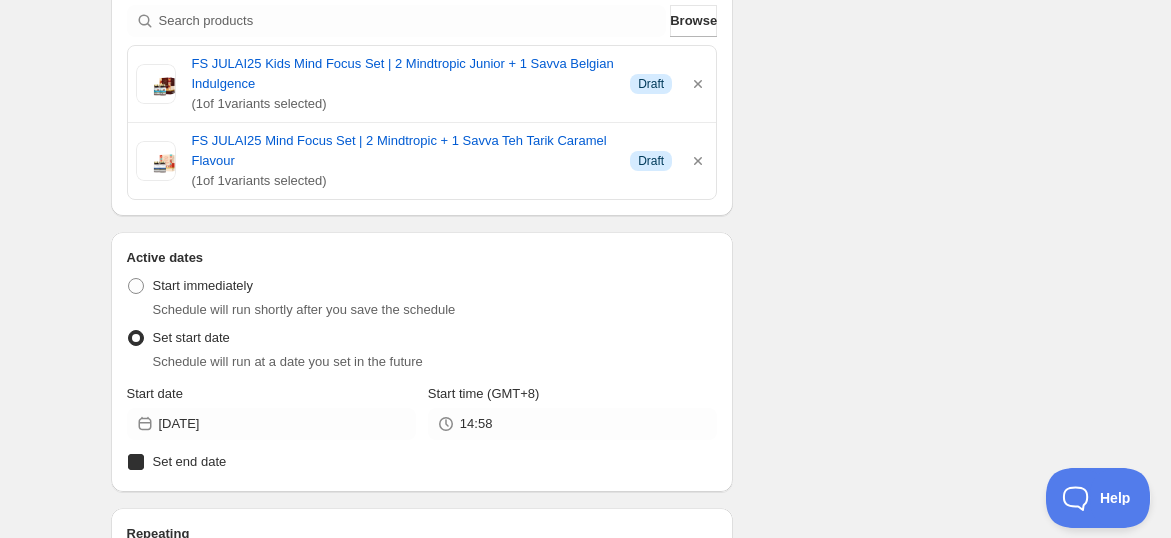 checkbox on "true" 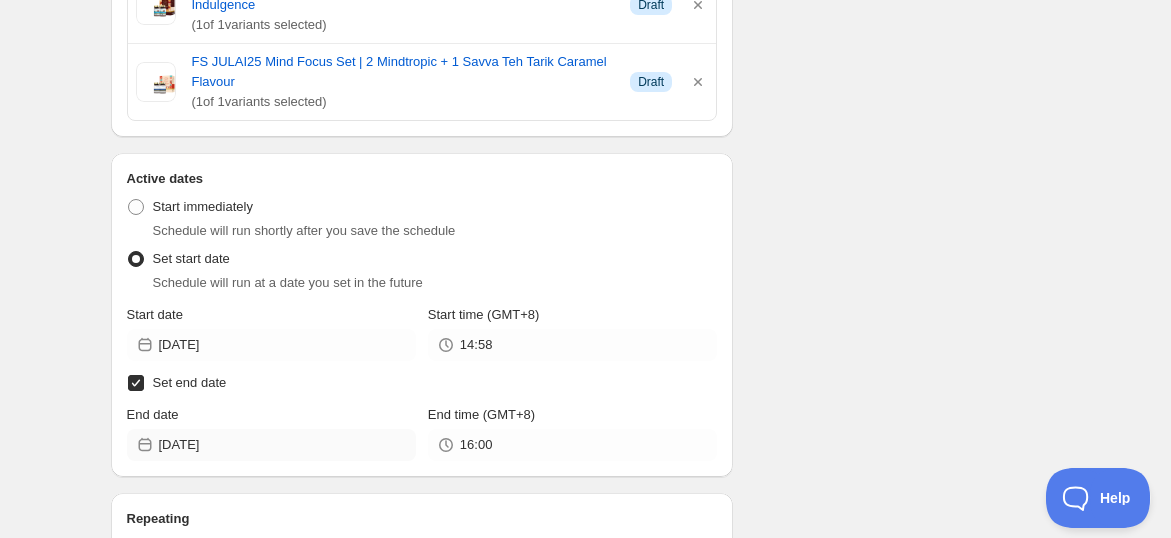 scroll, scrollTop: 666, scrollLeft: 0, axis: vertical 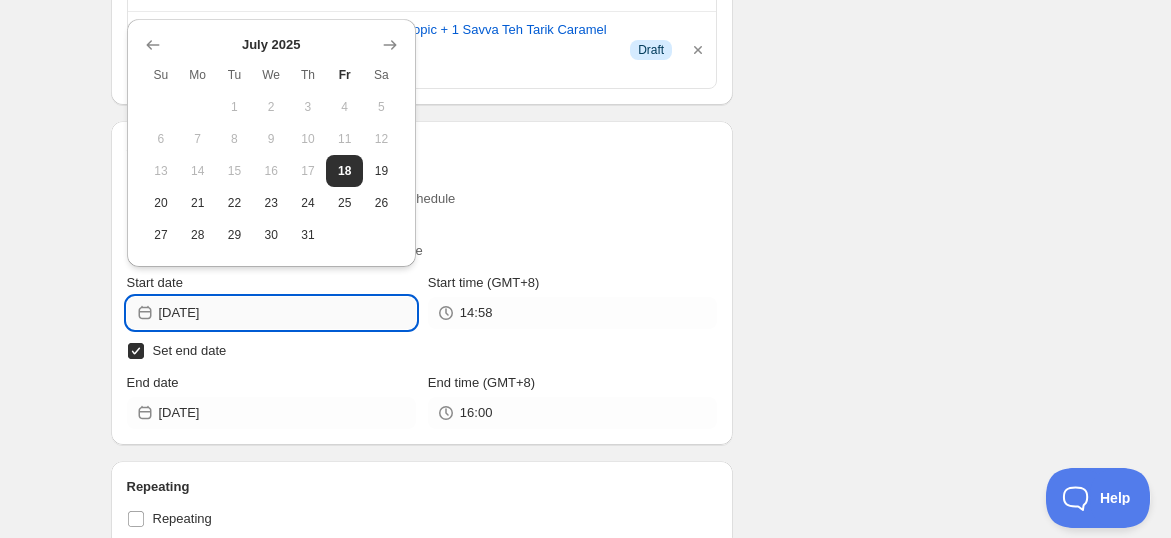 click on "[DATE]" at bounding box center (287, 313) 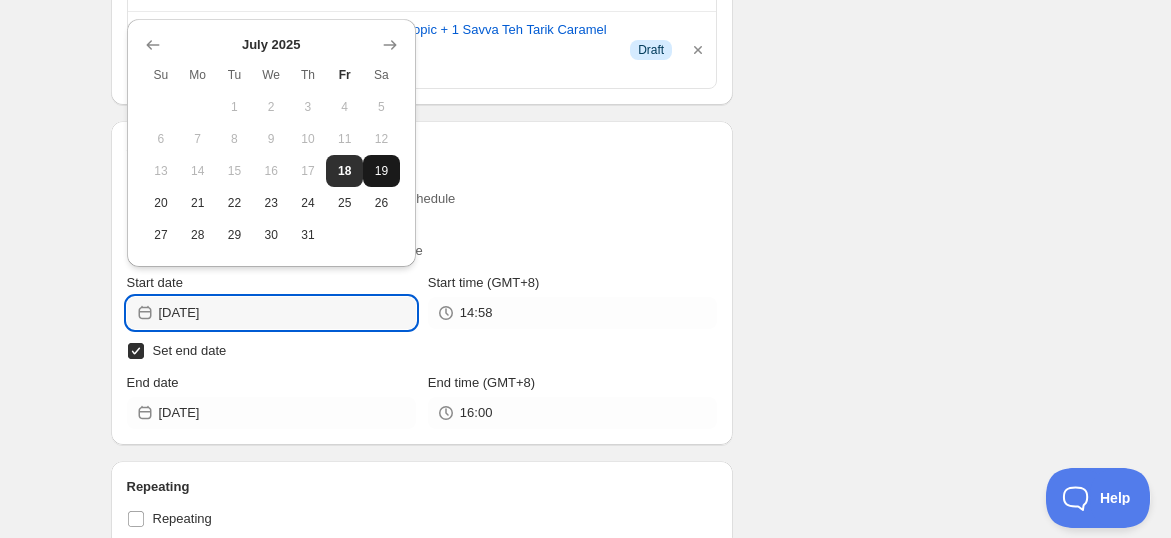 click on "19" at bounding box center (381, 171) 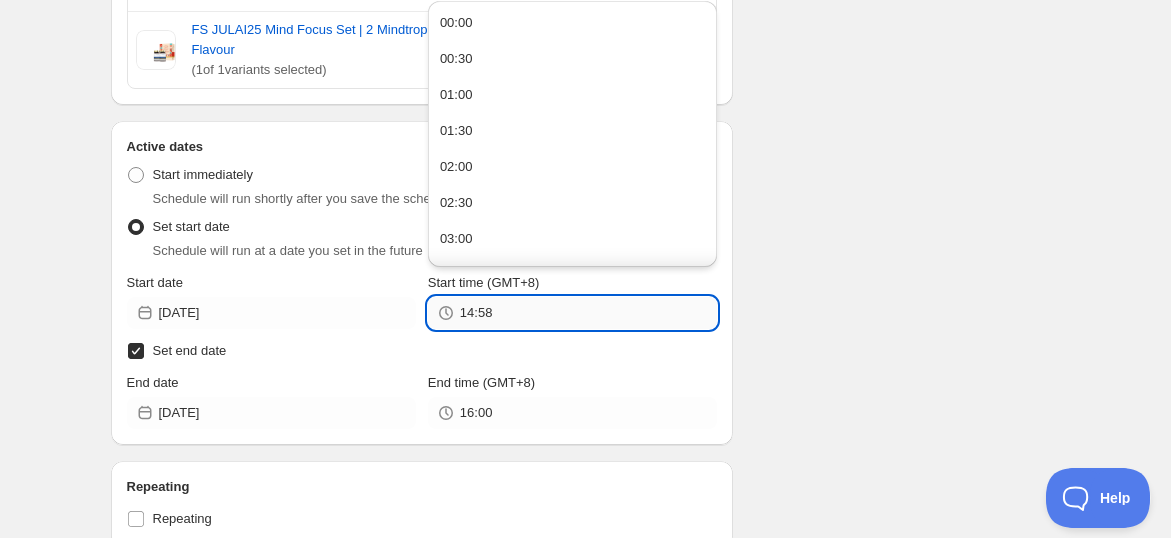 click on "14:58" at bounding box center (588, 313) 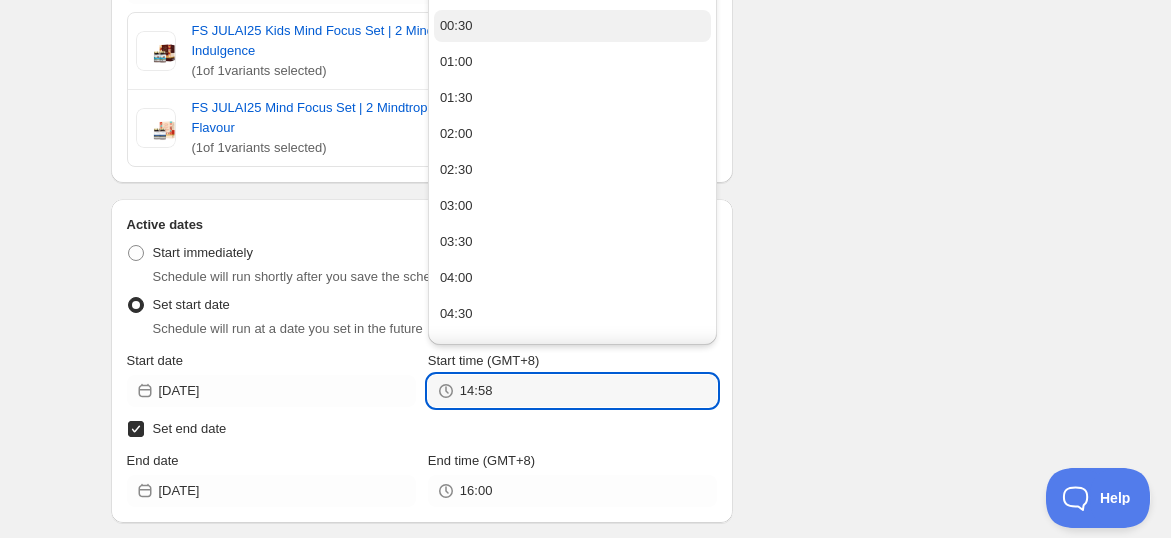 scroll, scrollTop: 555, scrollLeft: 0, axis: vertical 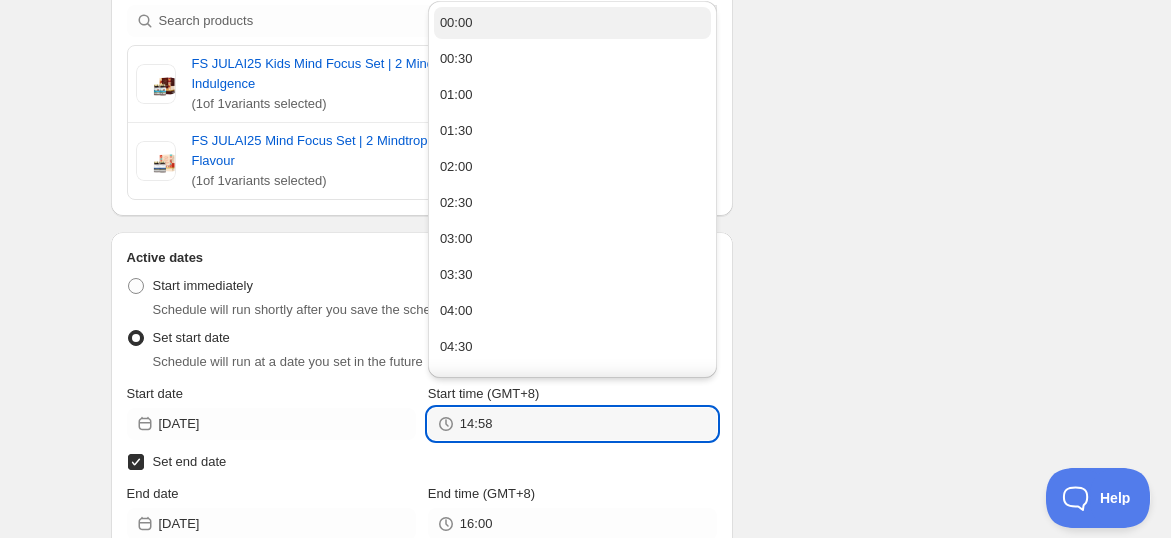 click on "00:00" at bounding box center (572, 23) 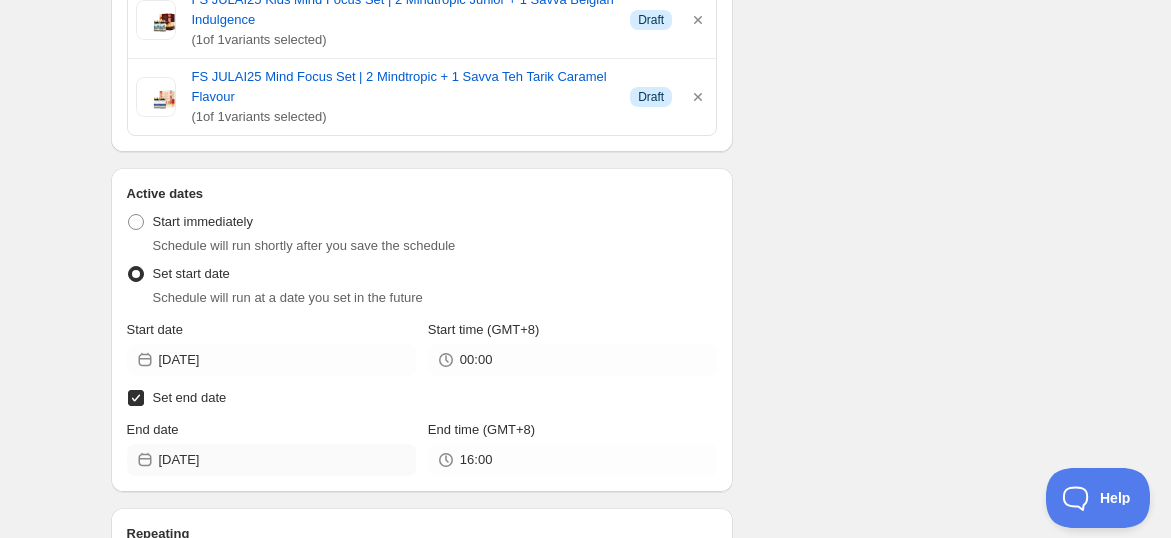 scroll, scrollTop: 666, scrollLeft: 0, axis: vertical 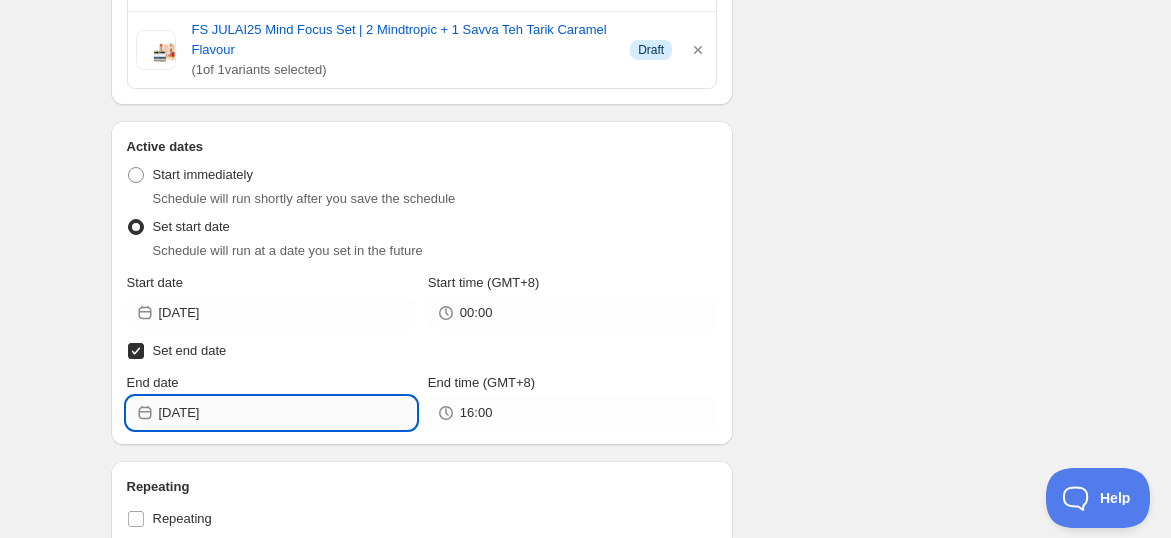 click on "[DATE]" at bounding box center (287, 413) 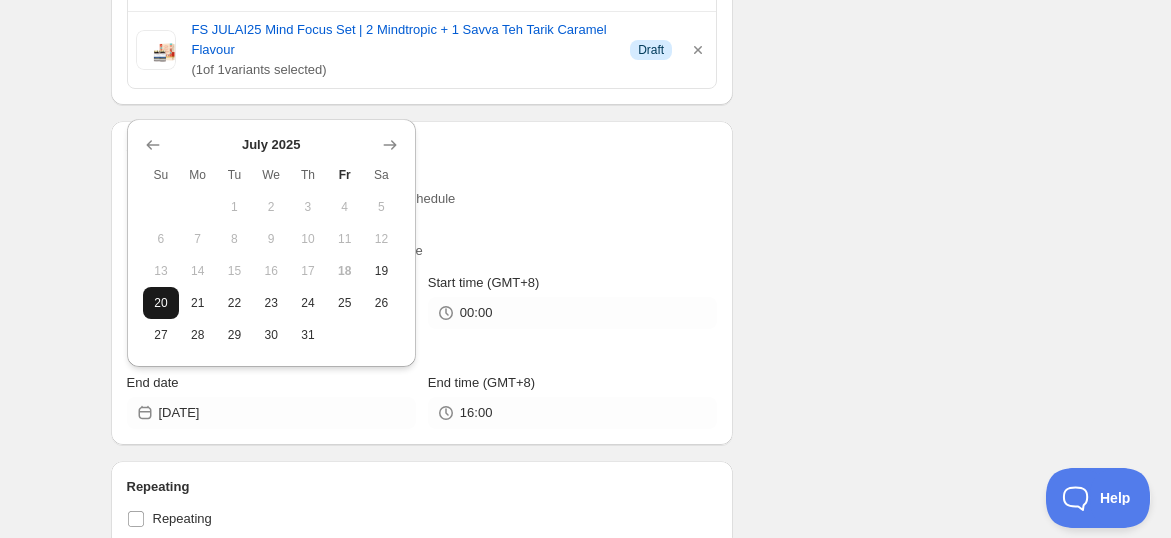 click on "20" at bounding box center [161, 303] 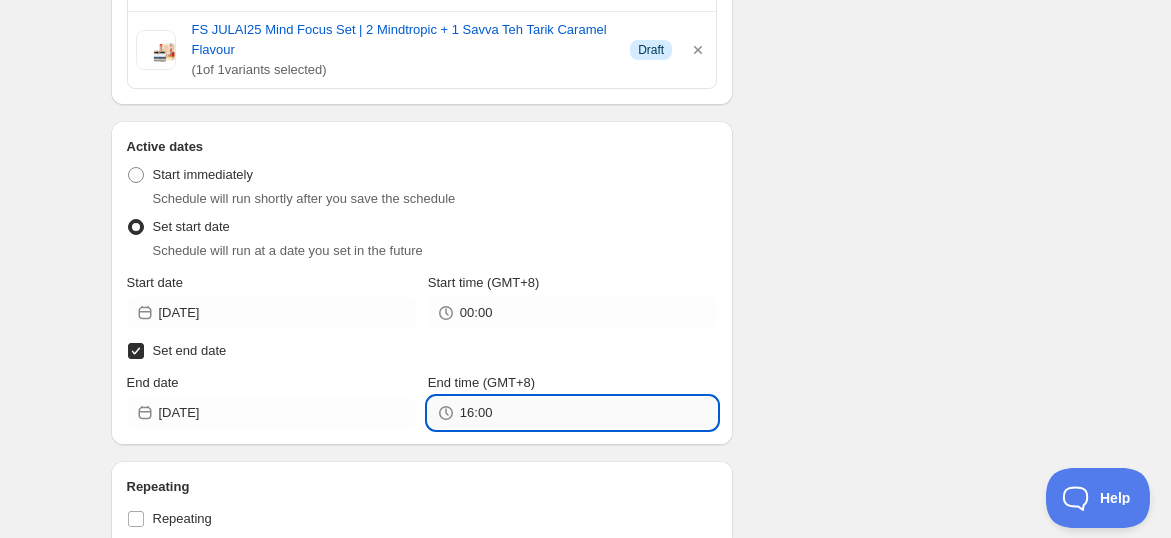 click on "16:00" at bounding box center (588, 413) 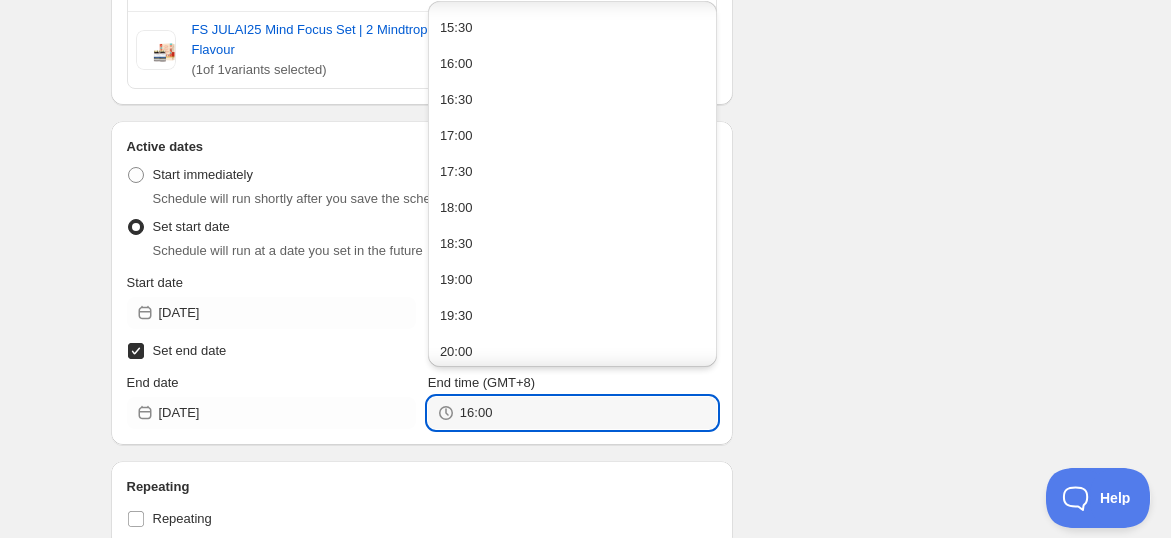 scroll, scrollTop: 1369, scrollLeft: 0, axis: vertical 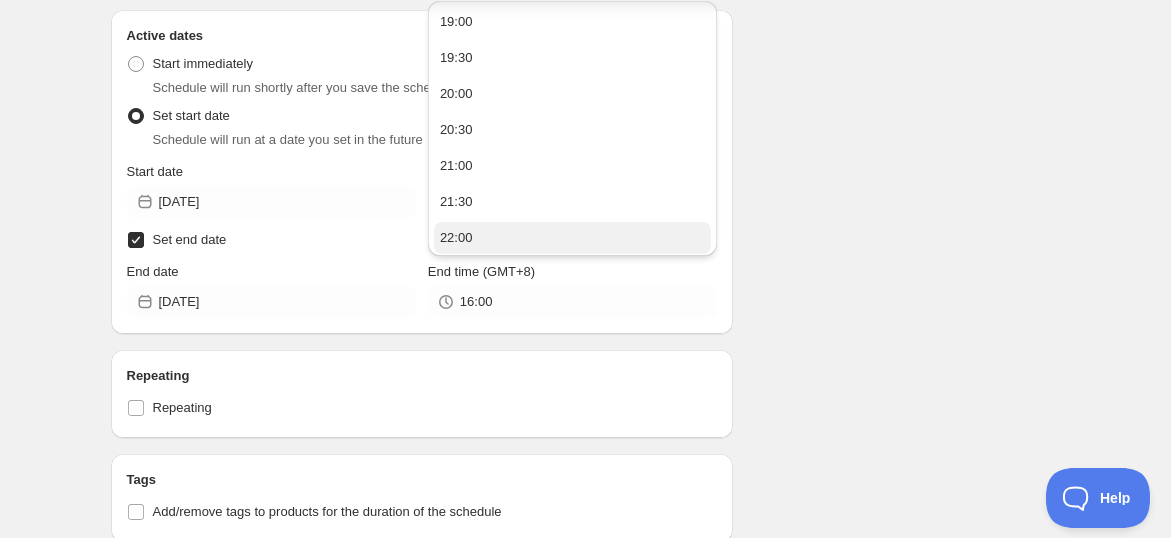 click on "22:00" at bounding box center [572, 238] 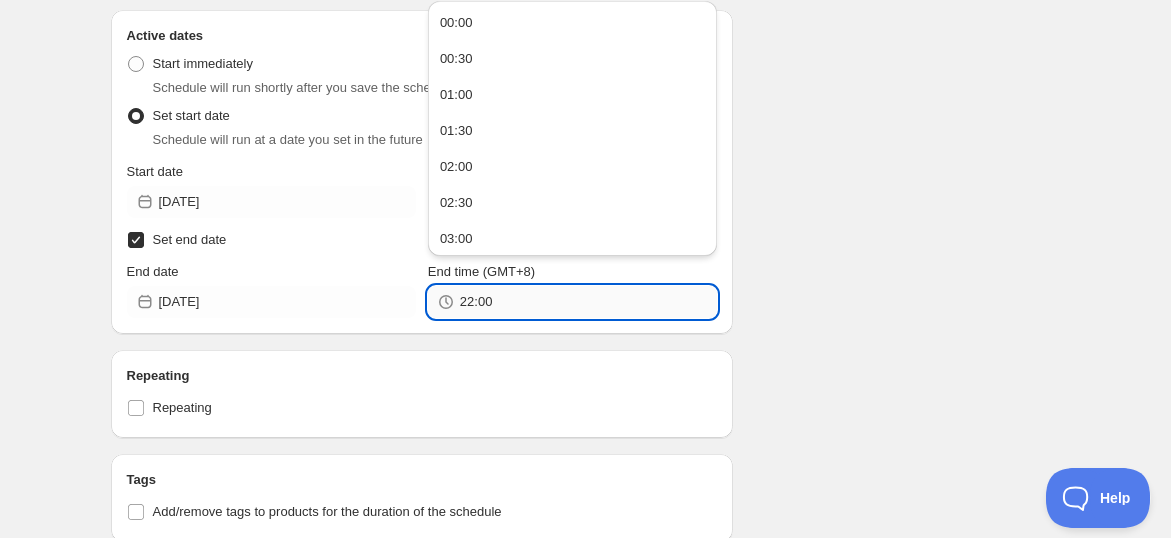 click on "22:00" at bounding box center [588, 302] 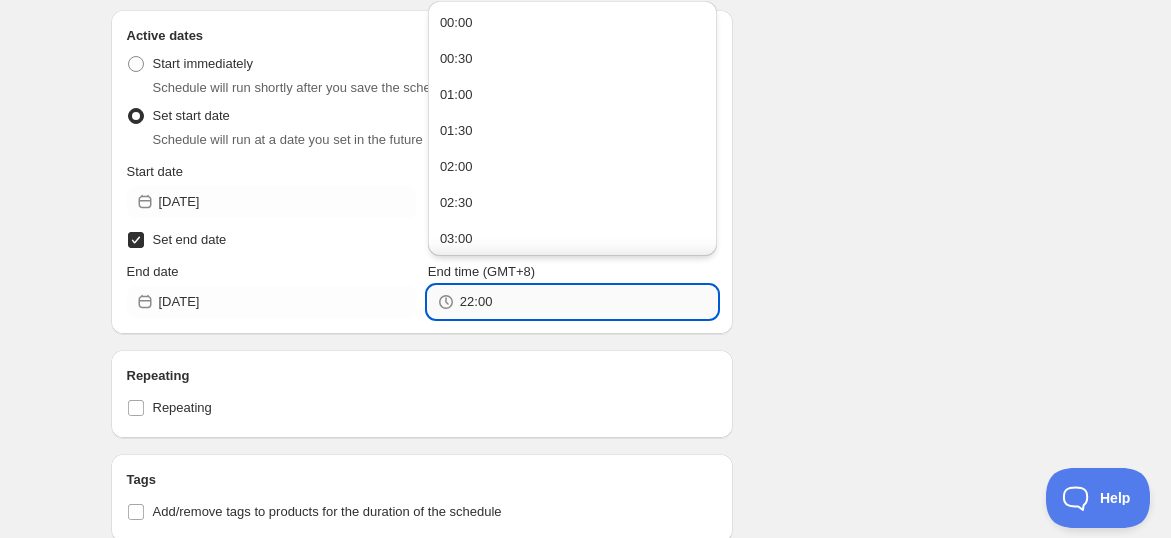 click on "22:00" at bounding box center [588, 302] 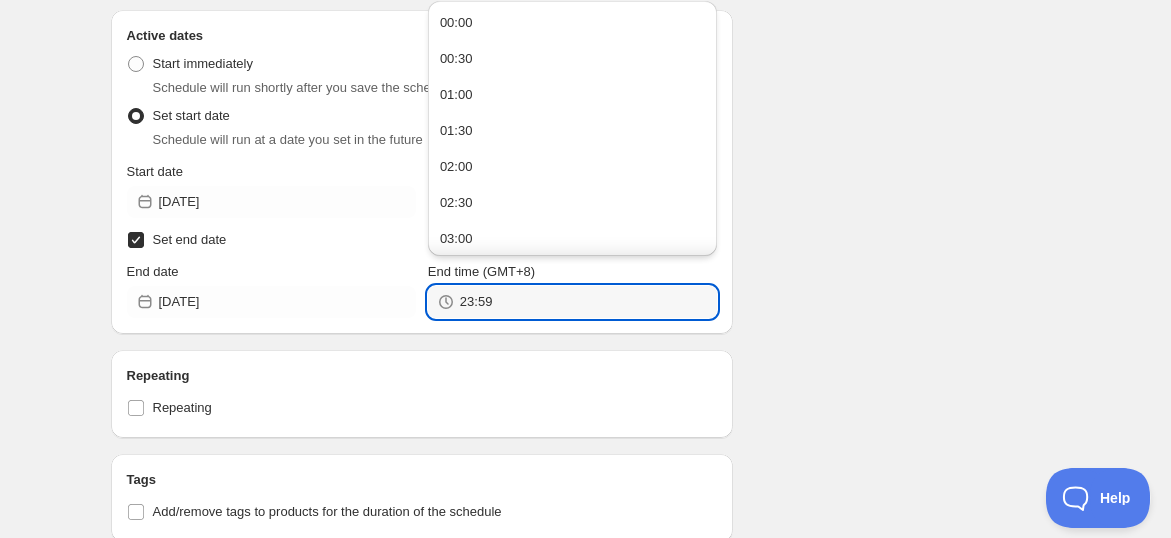 type on "23:59" 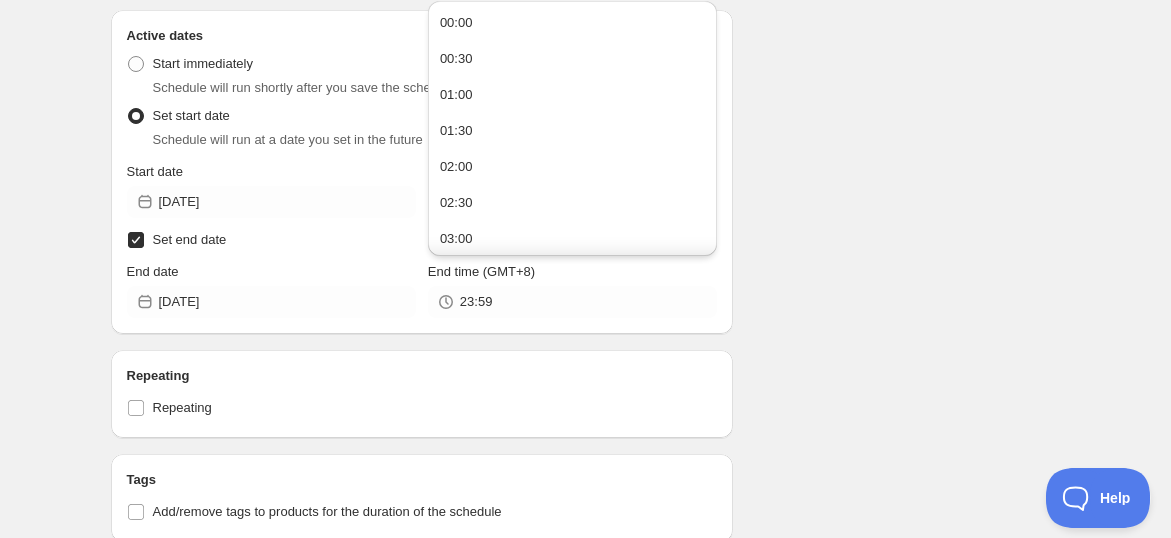 click on "Schedule name FS JULAI25 (19- 20 JULAI) Your customers won't see this Action Action Publish product(s) Products will be published on the start date Unpublish product(s) Products will be unpublished on the start date Product selection Entity type Specific products Specific collections Specific tags Specific vendors Browse FS JULAI25 Kids Mind Focus Set | 2 Mindtropic Junior + 1 Savva Belgian Indulgence ( 1  of   1  variants selected) Info Draft FS JULAI25 Mind Focus Set | 2 Mindtropic + 1 Savva Teh Tarik Caramel Flavour ( 1  of   1  variants selected) Info Draft Active dates Active Date Type Start immediately Schedule will run shortly after you save the schedule Set start date Schedule will run at a date you set in the future Start date [DATE] Start time (GMT+8) 00:00 Set end date End date [DATE] End time (GMT+8) 23:59 Repeating Repeating Ok Cancel Every 1 Date range Days Weeks Months Years Days Ends Never On specific date After a number of occurances Tags Countdown timer Open theme editor Summary Type" at bounding box center (578, 188) 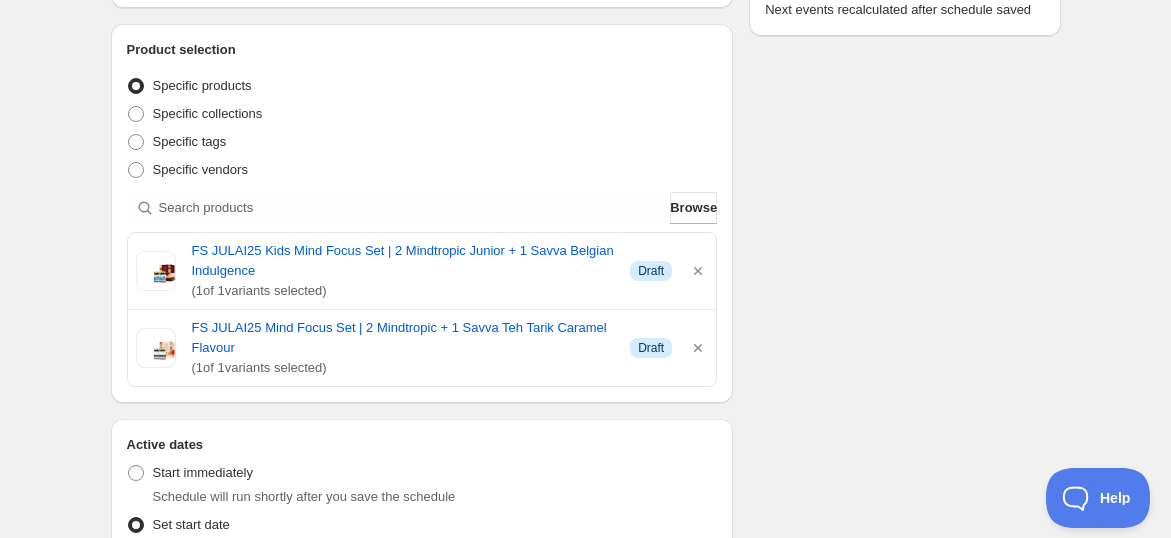 scroll, scrollTop: 0, scrollLeft: 0, axis: both 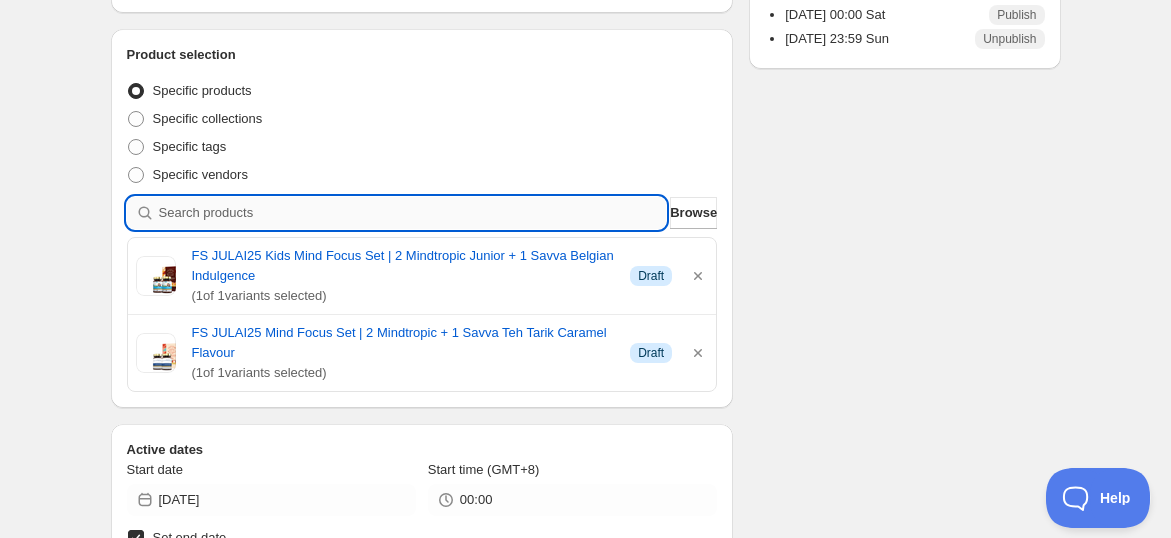 click at bounding box center (413, 213) 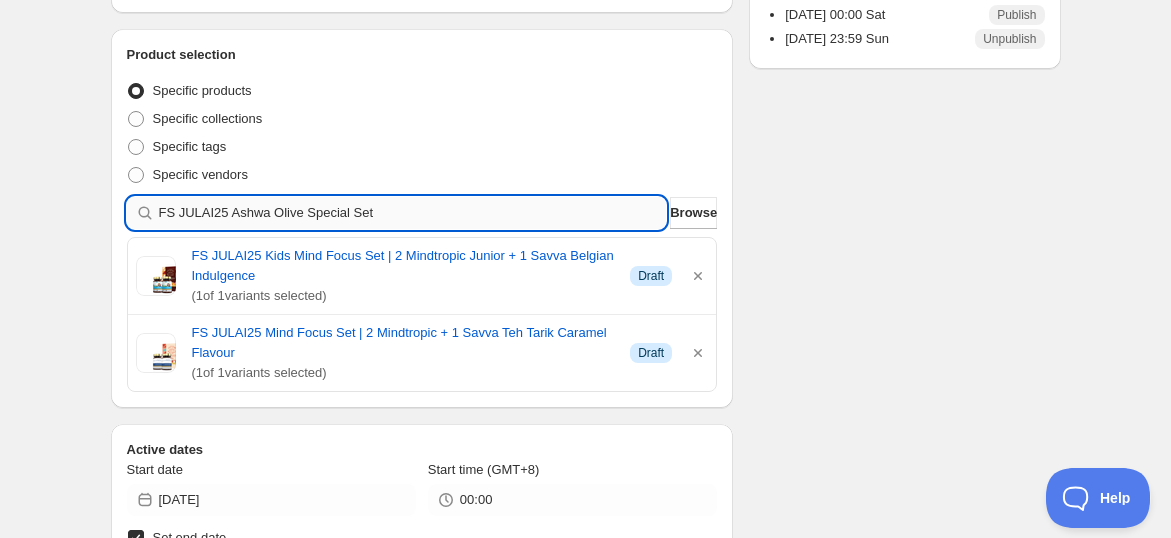 type 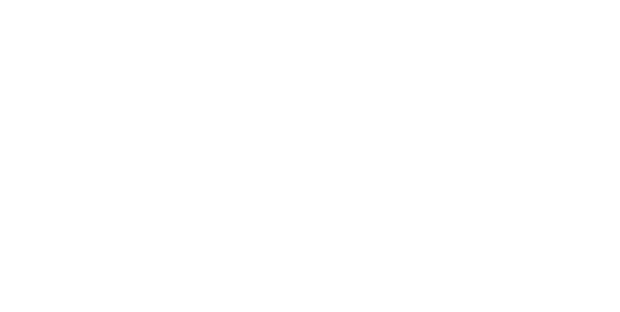 scroll, scrollTop: 0, scrollLeft: 0, axis: both 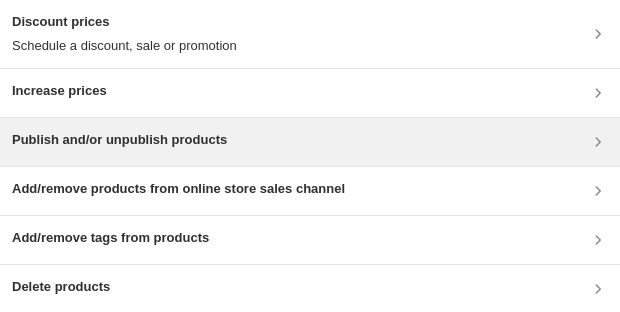 click on "Publish and/or unpublish products" at bounding box center [119, 142] 